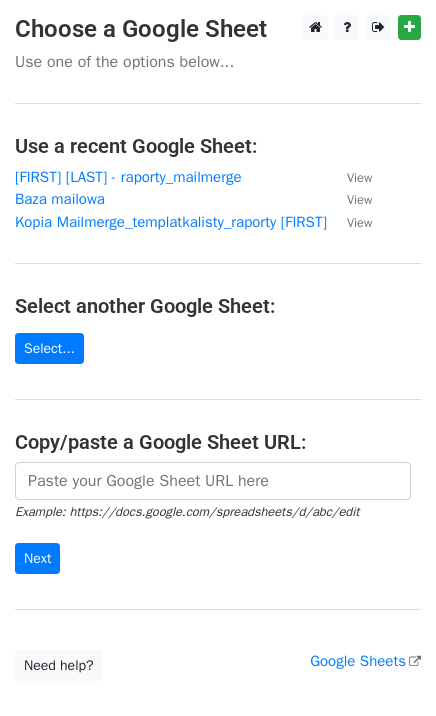 scroll, scrollTop: 0, scrollLeft: 0, axis: both 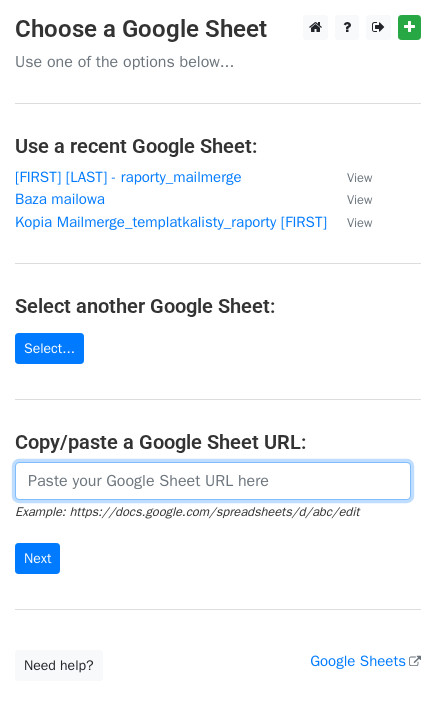paste on "https://docs.google.com/spreadsheets/d/1B7HAwyaAPa4TX2BFkmMVB7ho_Jb_WQyvM-tQG_WsT4w/edit?gid=1937262902#gid=1937262902" 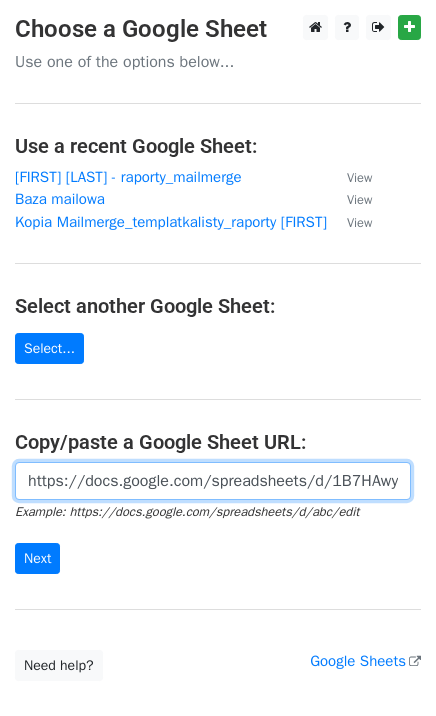 scroll, scrollTop: 0, scrollLeft: 626, axis: horizontal 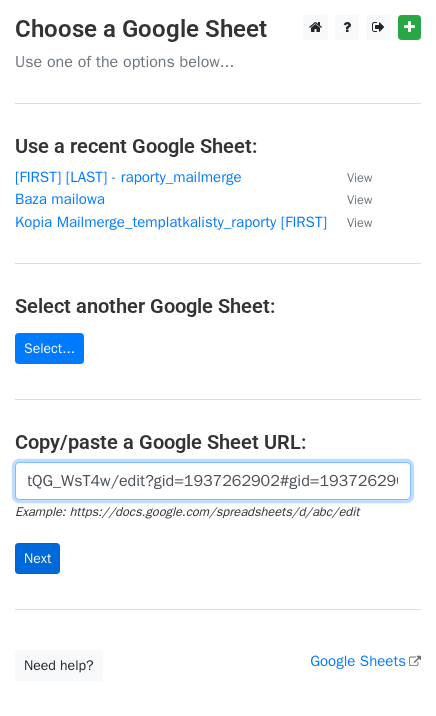 type on "https://docs.google.com/spreadsheets/d/1B7HAwyaAPa4TX2BFkmMVB7ho_Jb_WQyvM-tQG_WsT4w/edit?gid=1937262902#gid=1937262902" 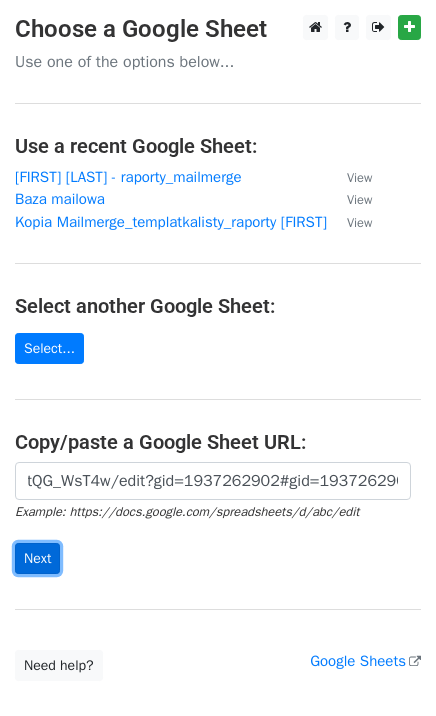 click on "Next" at bounding box center [37, 558] 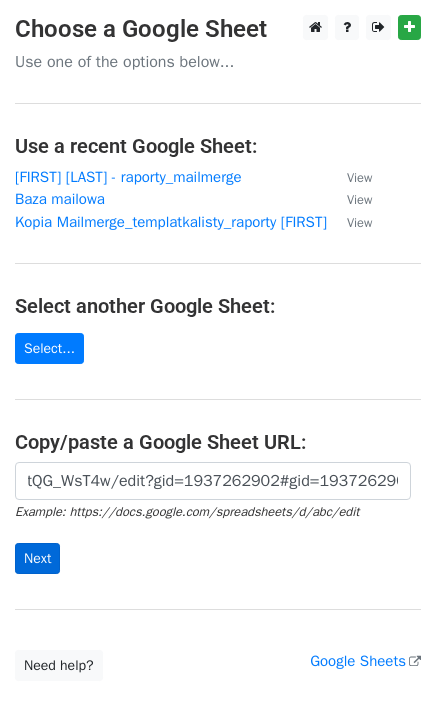 scroll, scrollTop: 0, scrollLeft: 0, axis: both 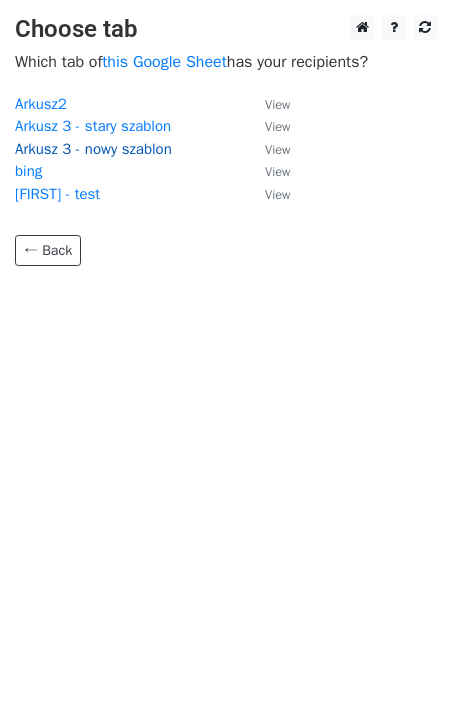 click on "Arkusz 3 - nowy szablon" at bounding box center (93, 149) 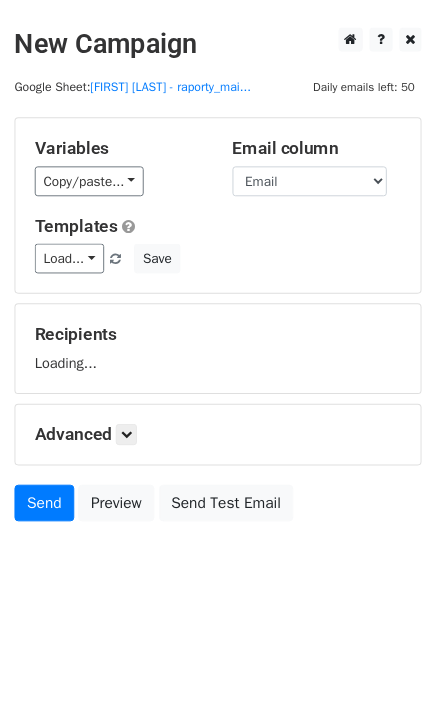 scroll, scrollTop: 0, scrollLeft: 0, axis: both 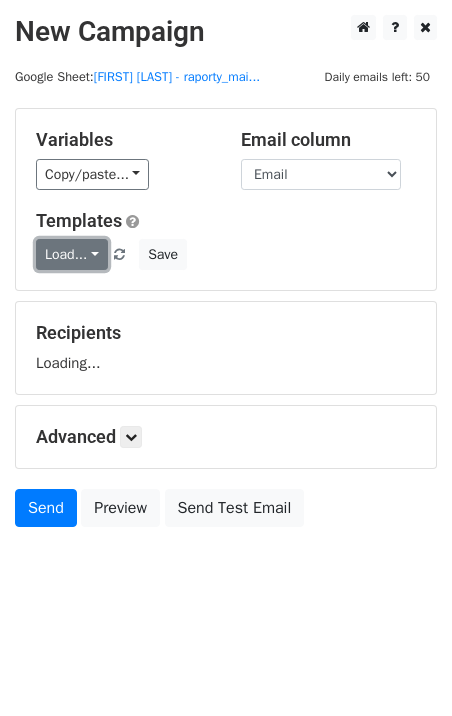 click on "Load..." at bounding box center (72, 254) 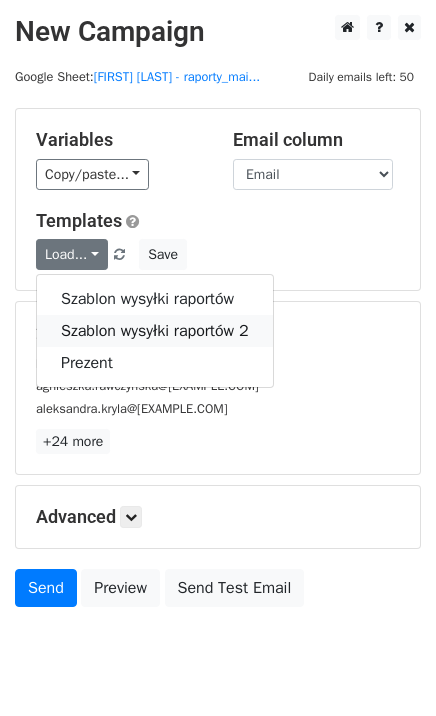 click on "Szablon wysyłki raportów 2" at bounding box center [155, 331] 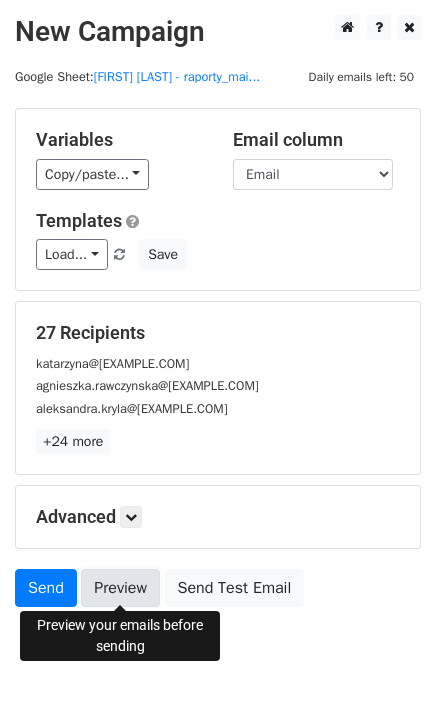 click on "Preview" at bounding box center [120, 588] 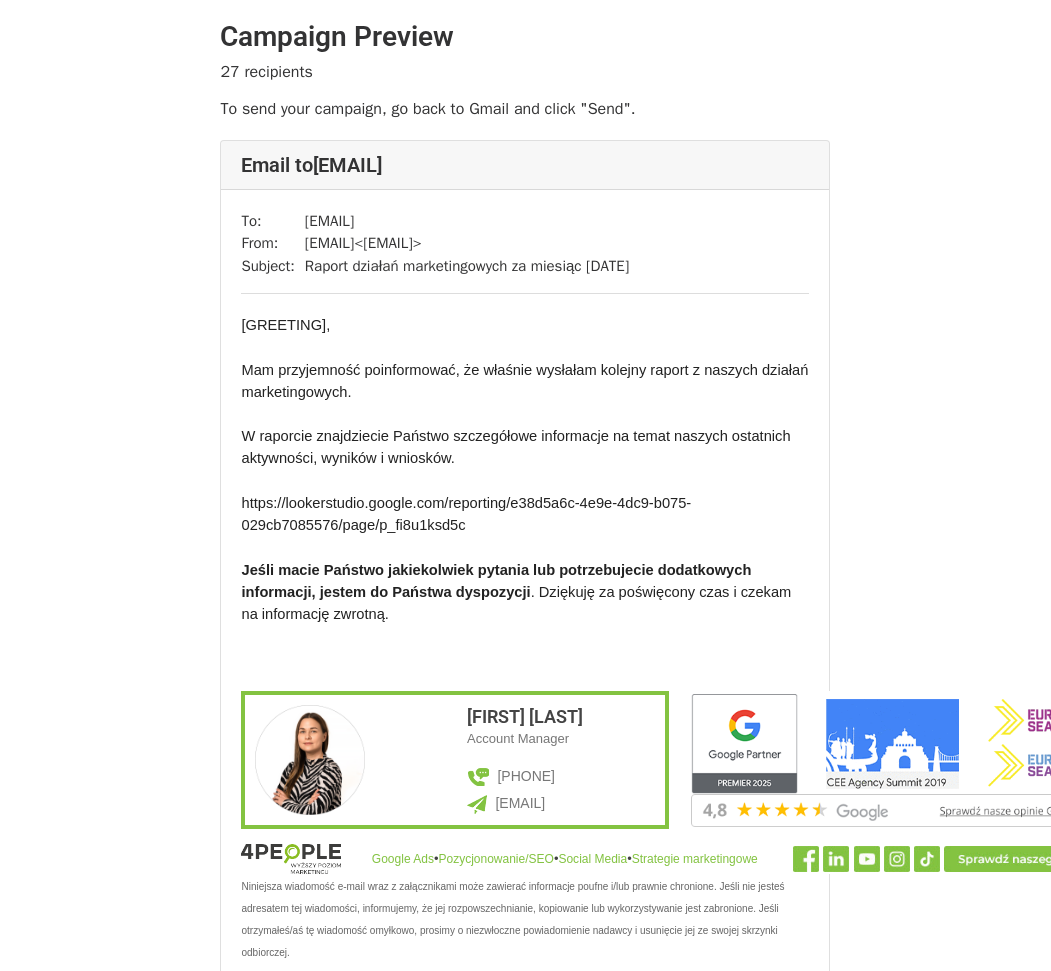 scroll, scrollTop: 0, scrollLeft: 0, axis: both 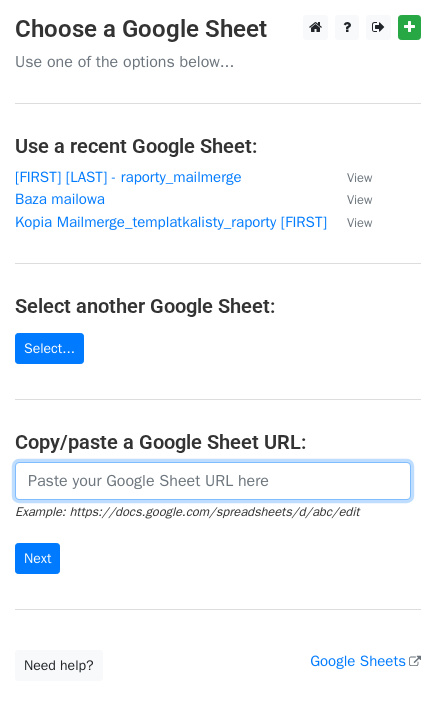 click at bounding box center [213, 481] 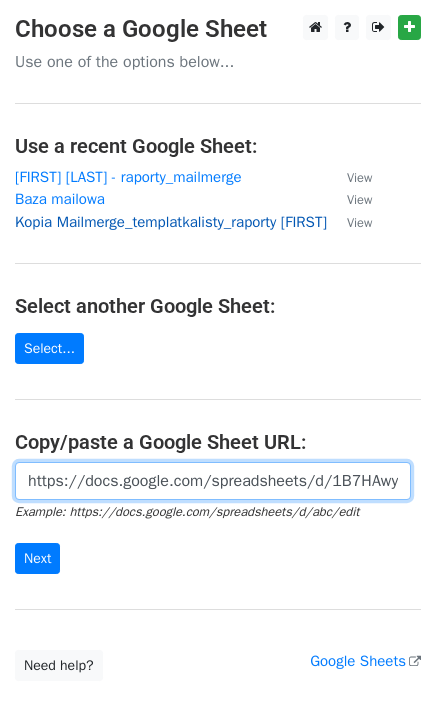 scroll, scrollTop: 0, scrollLeft: 608, axis: horizontal 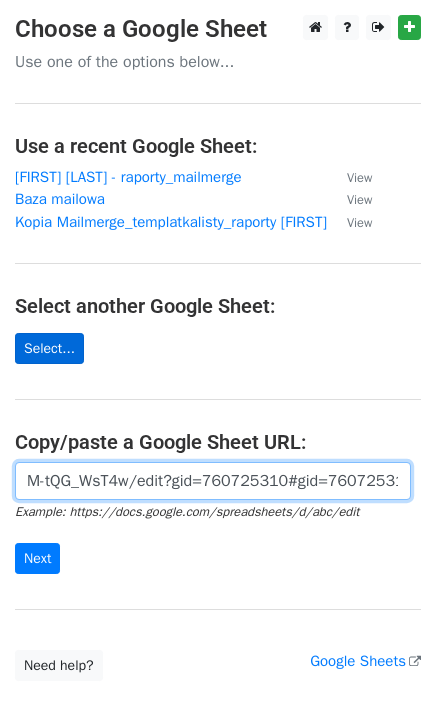 type on "https://docs.google.com/spreadsheets/d/1B7HAwyaAPa4TX2BFkmMVB7ho_Jb_WQyvM-tQG_WsT4w/edit?gid=760725310#gid=760725310" 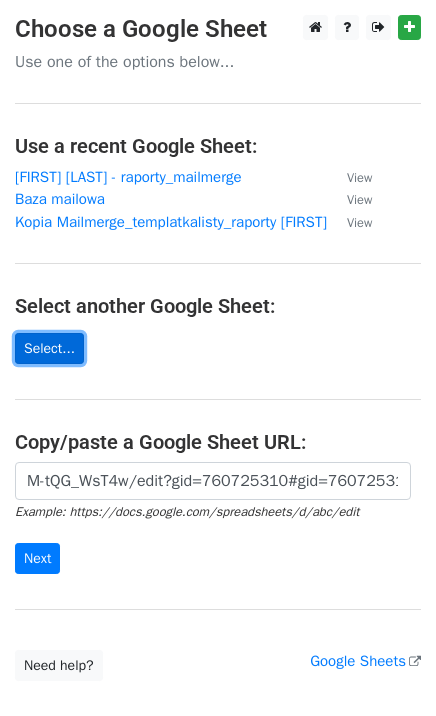 click on "Select..." at bounding box center [49, 348] 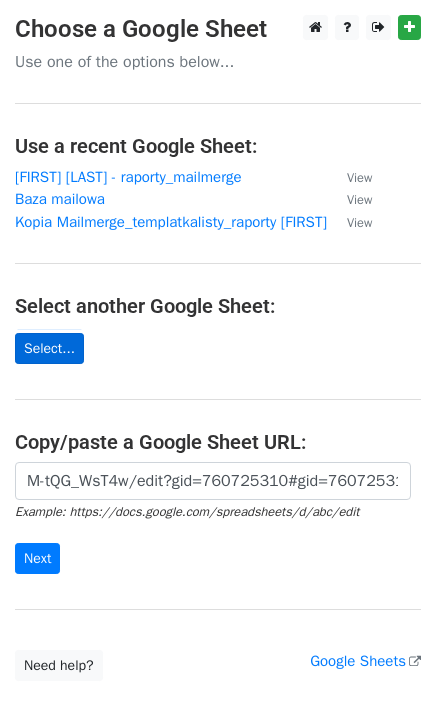 scroll, scrollTop: 0, scrollLeft: 0, axis: both 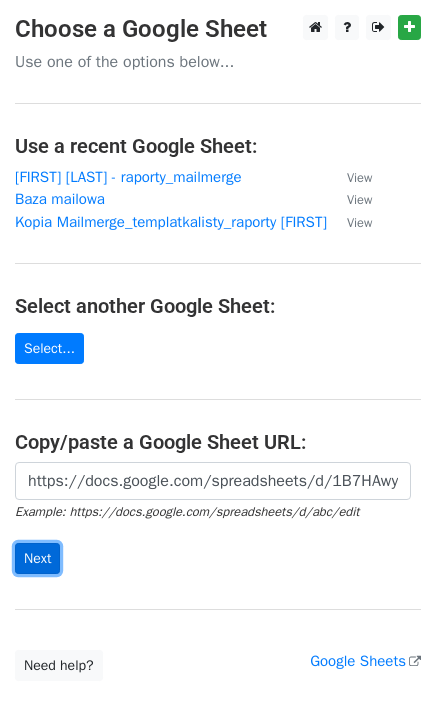 click on "Next" at bounding box center [37, 558] 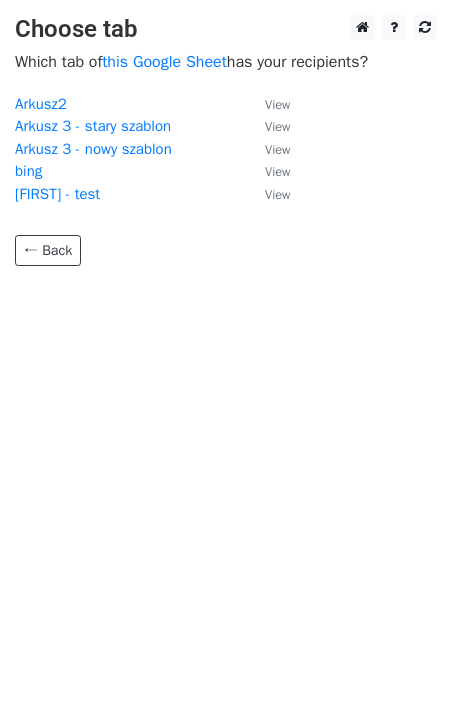 scroll, scrollTop: 0, scrollLeft: 0, axis: both 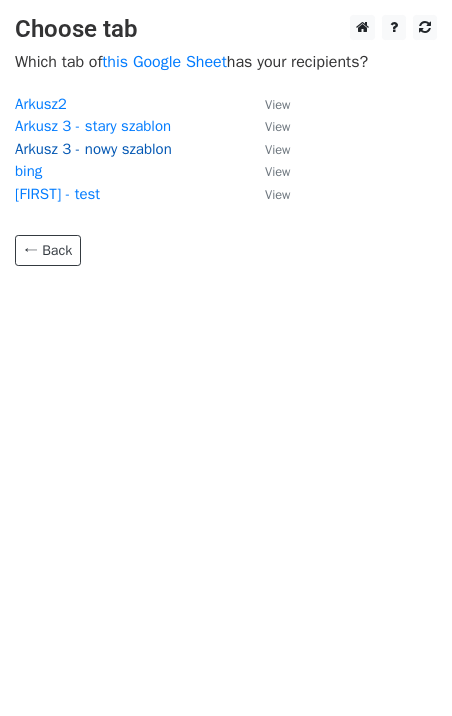 click on "Arkusz 3 - nowy szablon" at bounding box center [93, 149] 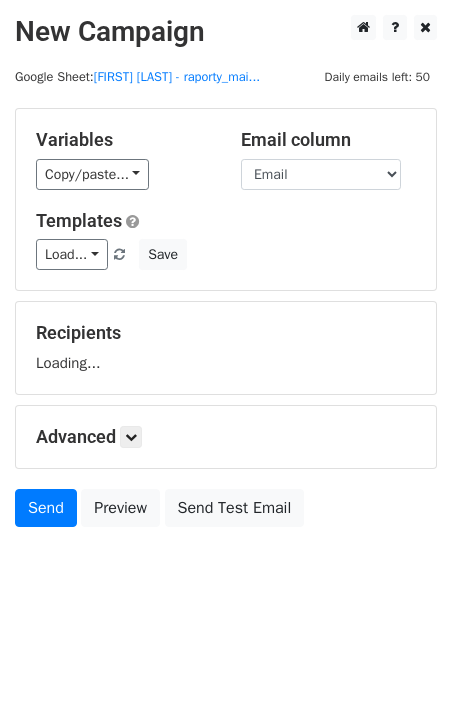 scroll, scrollTop: 0, scrollLeft: 0, axis: both 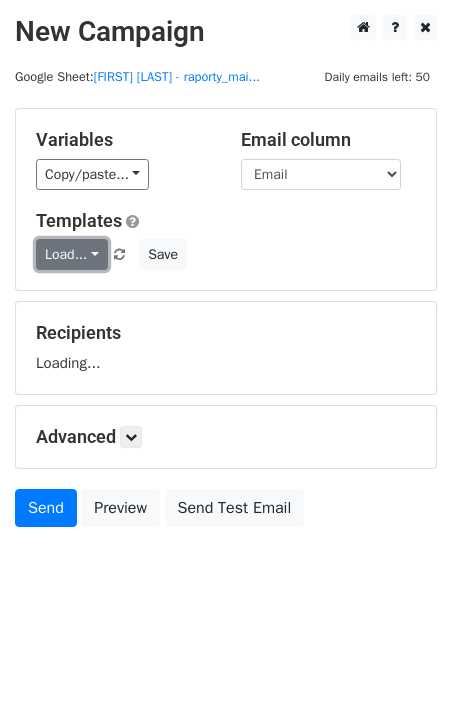 click on "Load..." at bounding box center [72, 254] 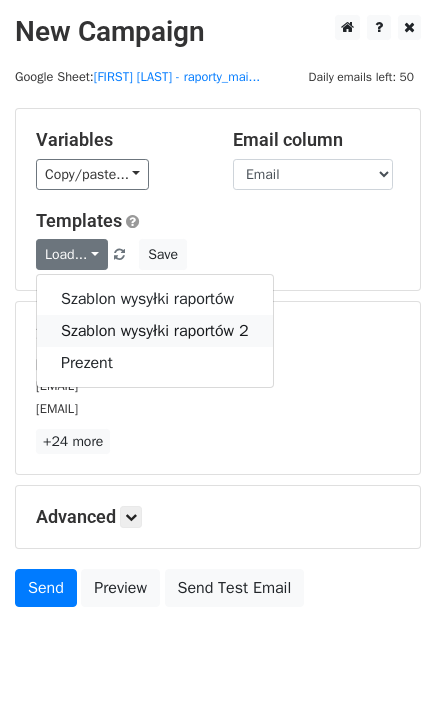 click on "Szablon wysyłki raportów 2" at bounding box center [155, 331] 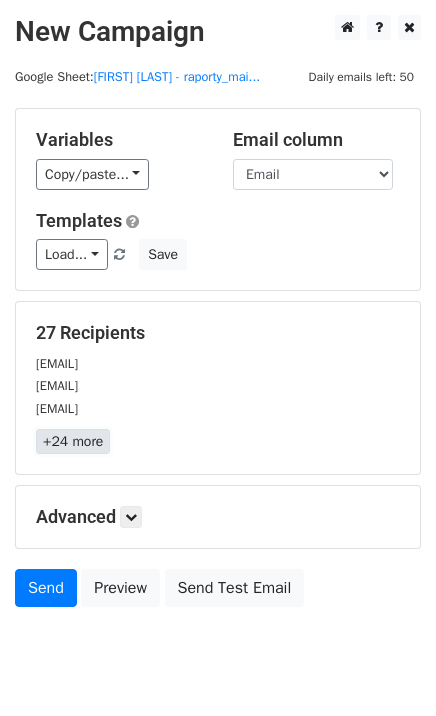 click on "+24 more" at bounding box center [73, 441] 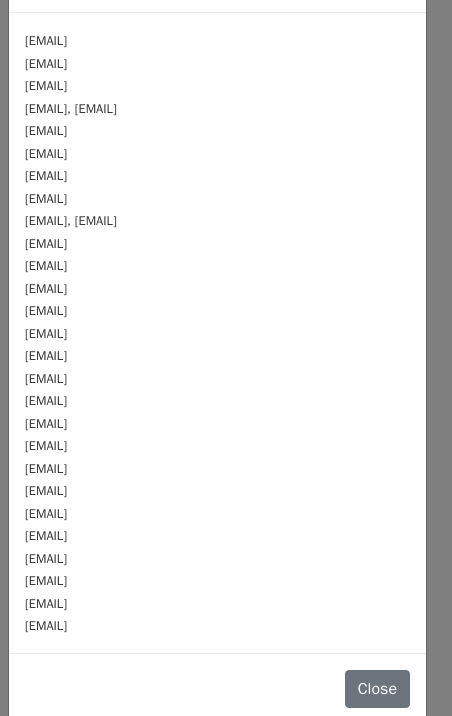 scroll, scrollTop: 72, scrollLeft: 0, axis: vertical 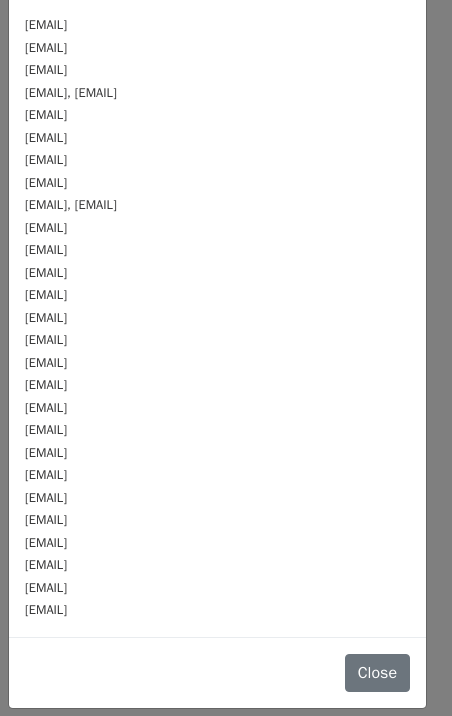 drag, startPoint x: 152, startPoint y: 545, endPoint x: 28, endPoint y: 517, distance: 127.12199 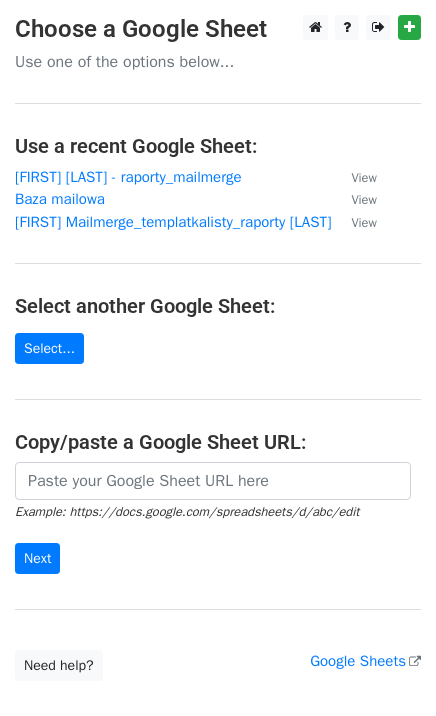 scroll, scrollTop: 0, scrollLeft: 0, axis: both 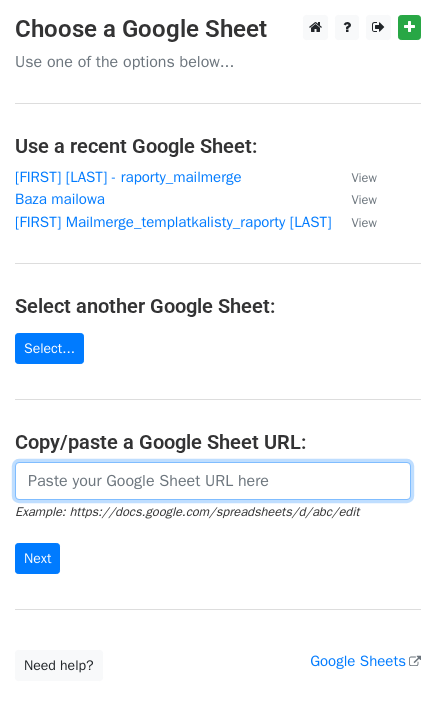 paste on "https://docs.google.com/spreadsheets/d/1B7HAwyaAPa4TX2BFkmMVB7ho_Jb_WQyvM-tQG_WsT4w/edit?gid=760725310#gid=760725310" 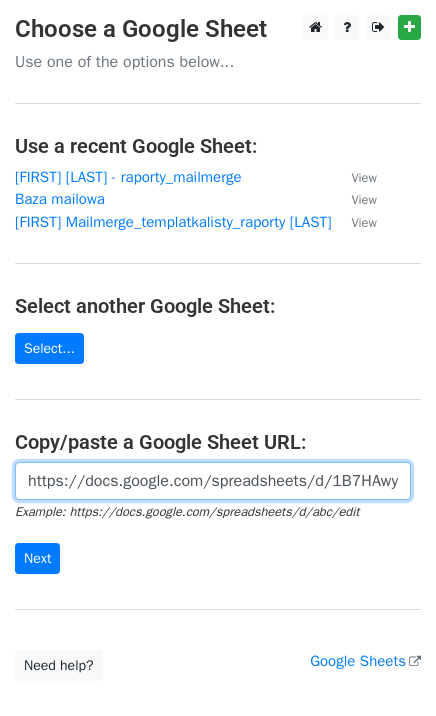 scroll, scrollTop: 0, scrollLeft: 608, axis: horizontal 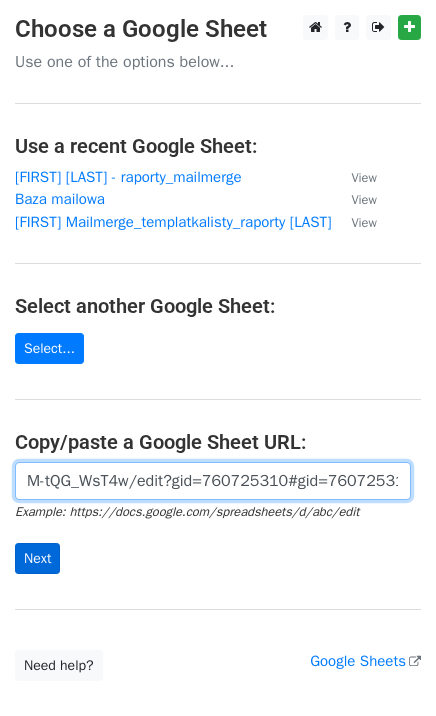 type on "https://docs.google.com/spreadsheets/d/1B7HAwyaAPa4TX2BFkmMVB7ho_Jb_WQyvM-tQG_WsT4w/edit?gid=760725310#gid=760725310" 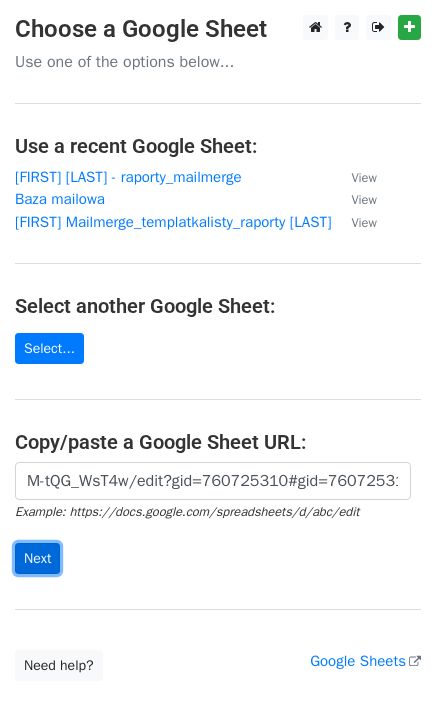 click on "Next" at bounding box center [37, 558] 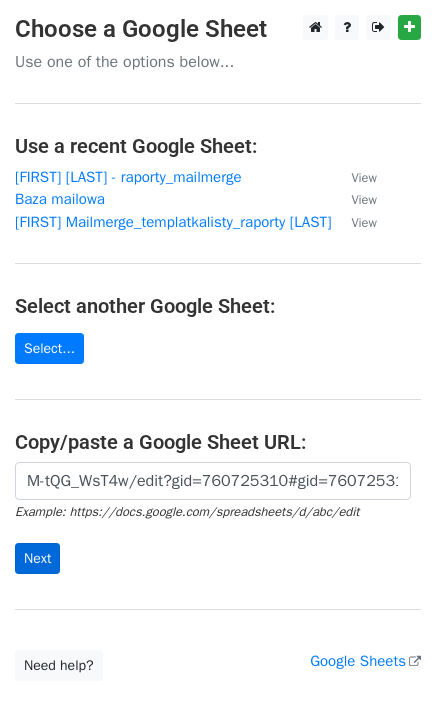 scroll, scrollTop: 0, scrollLeft: 0, axis: both 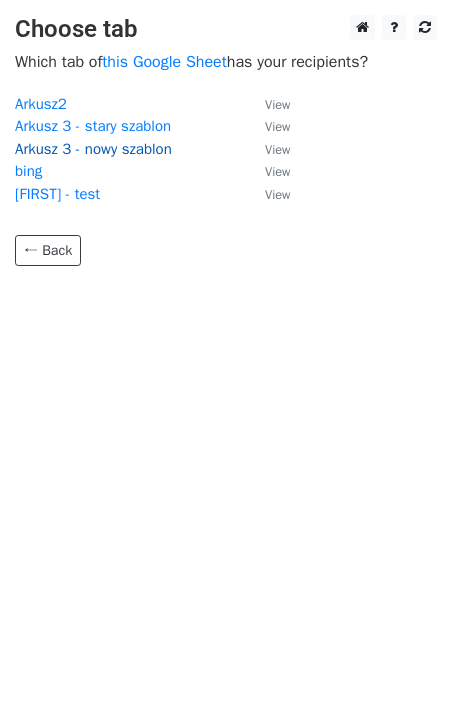 click on "Arkusz 3 - nowy szablon" at bounding box center (93, 149) 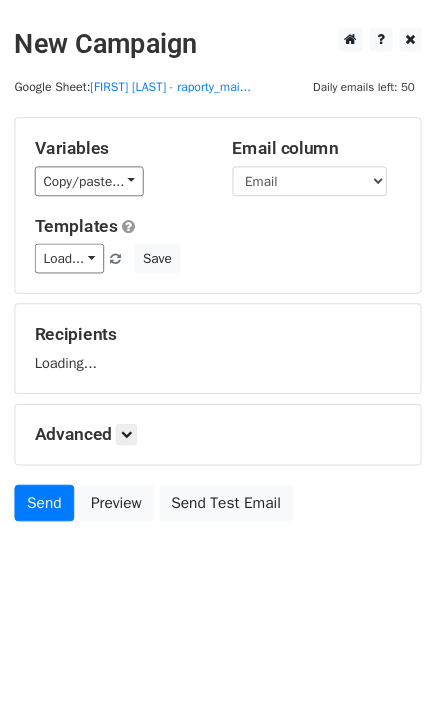scroll, scrollTop: 0, scrollLeft: 0, axis: both 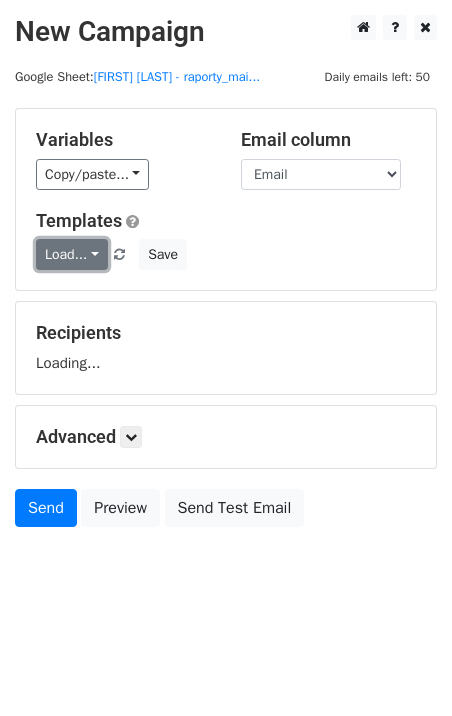 click on "Load..." at bounding box center [72, 254] 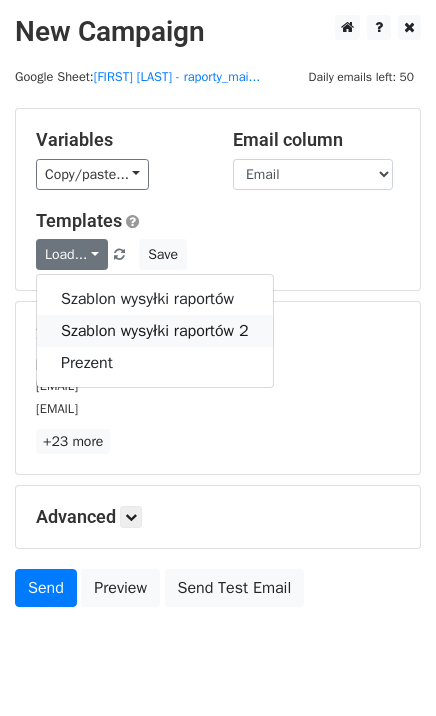 click on "Szablon wysyłki raportów 2" at bounding box center [155, 331] 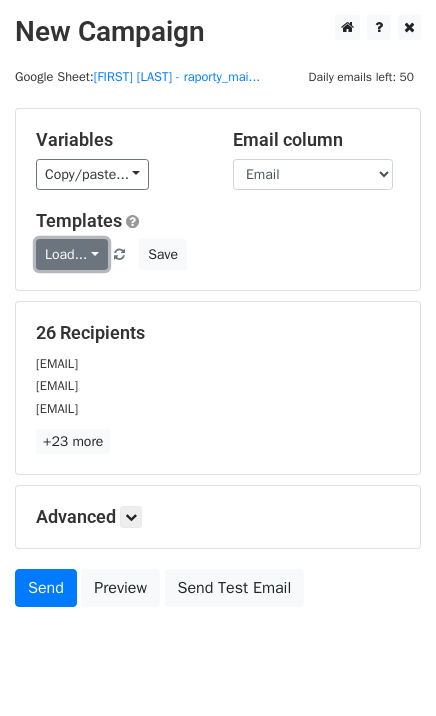 click on "Load..." at bounding box center [72, 254] 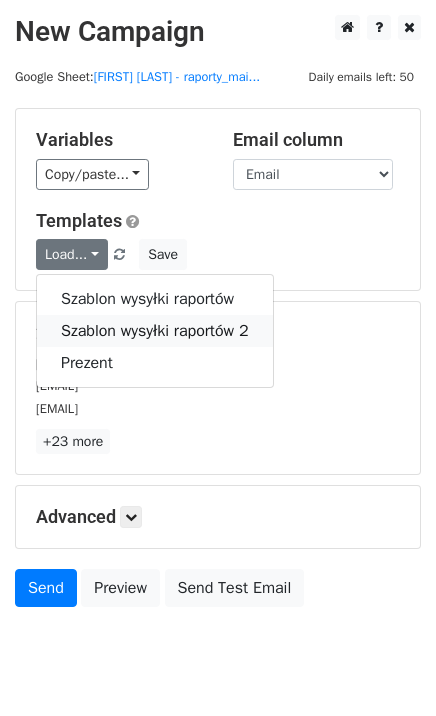 click on "Szablon wysyłki raportów 2" at bounding box center (155, 331) 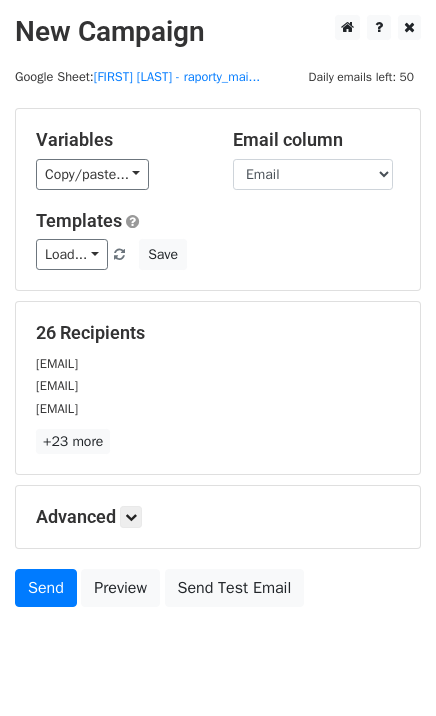 click on "Load...
Szablon wysyłki raportów
Szablon wysyłki raportów 2
Prezent
Save" at bounding box center (218, 254) 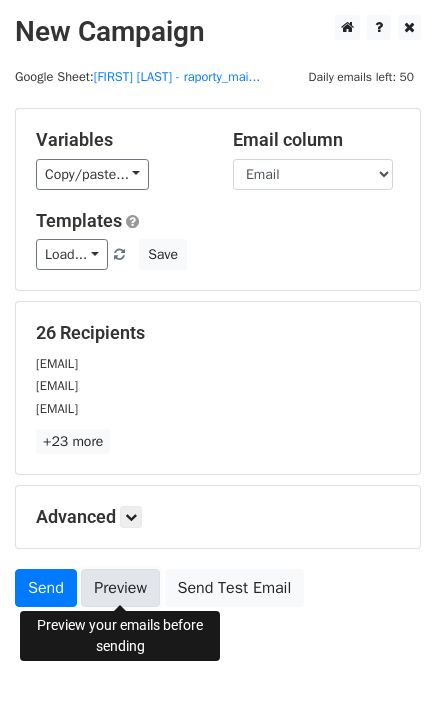 click on "Preview" at bounding box center (120, 588) 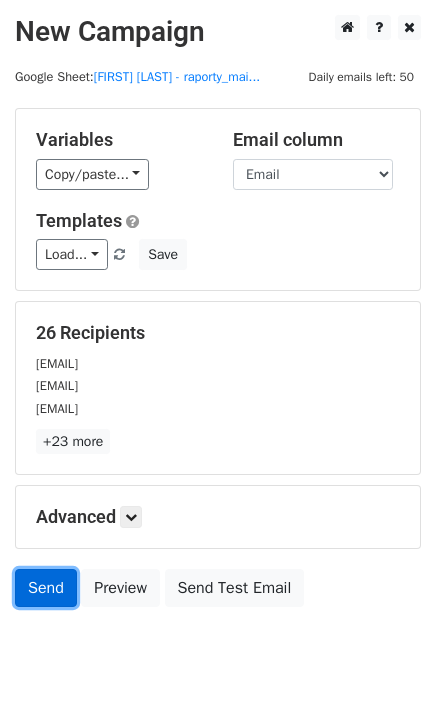 click on "Send" at bounding box center [46, 588] 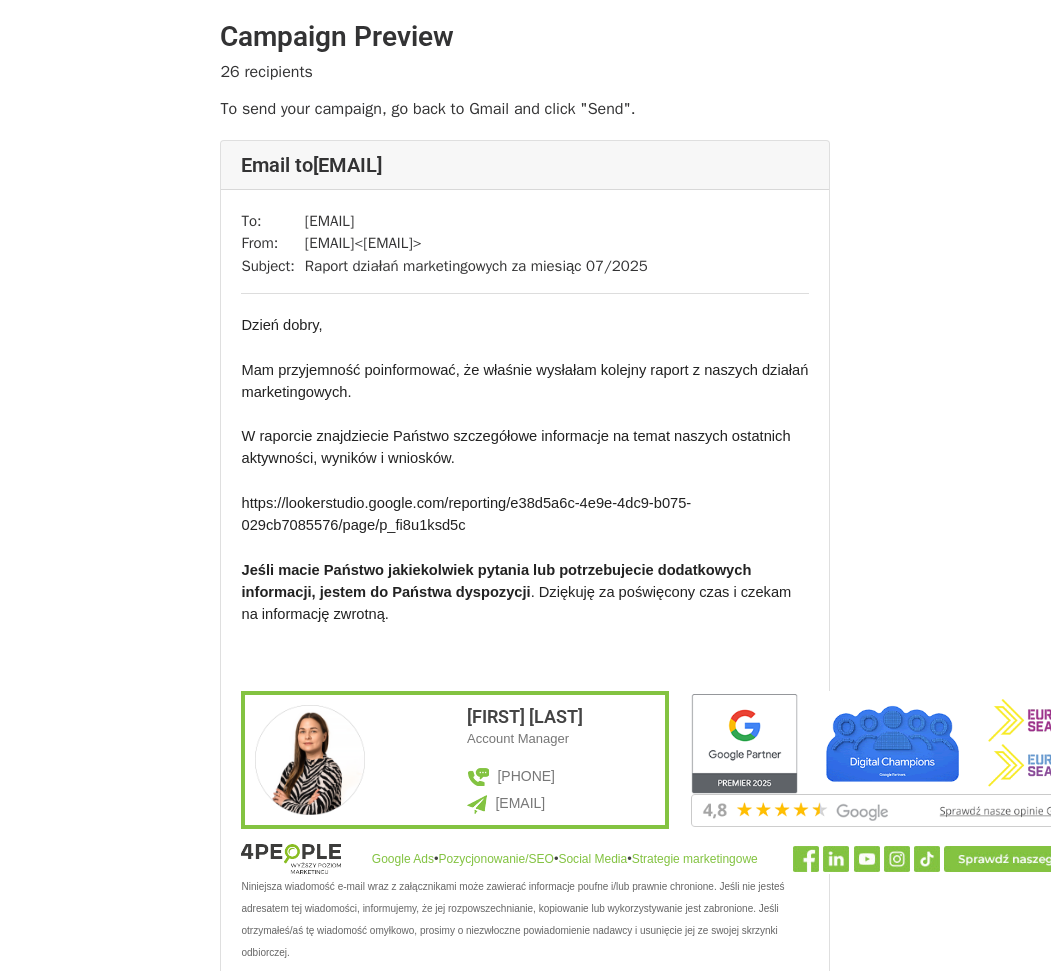 scroll, scrollTop: 0, scrollLeft: 0, axis: both 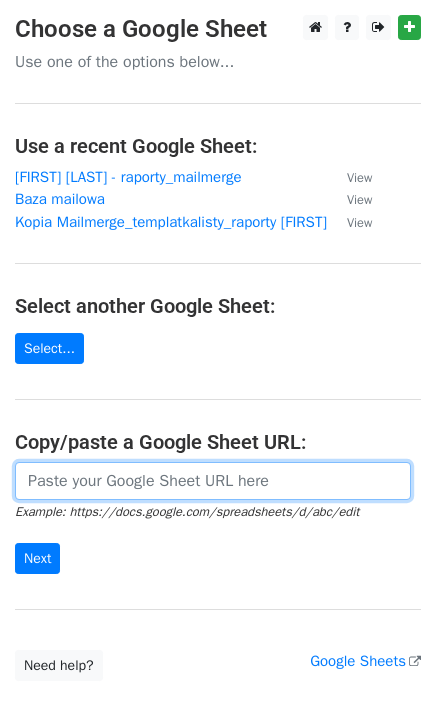 click at bounding box center [213, 481] 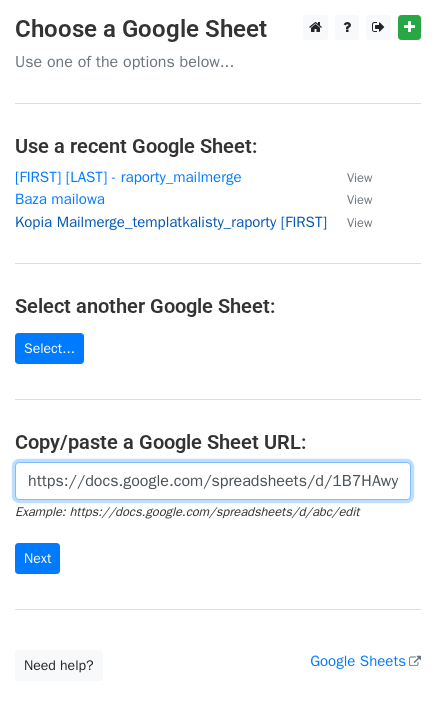 scroll, scrollTop: 0, scrollLeft: 608, axis: horizontal 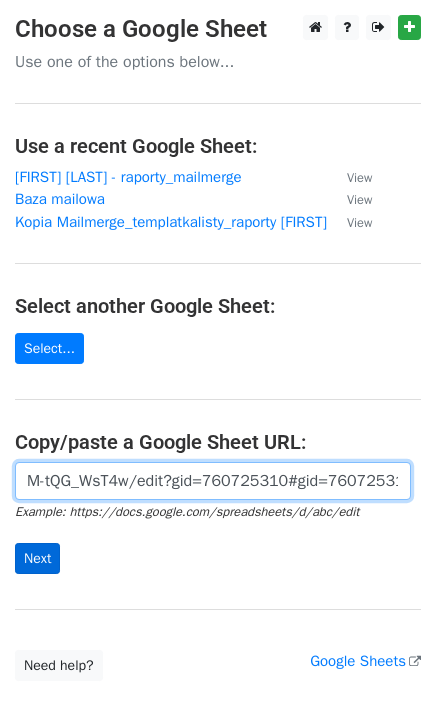 type on "https://docs.google.com/spreadsheets/d/1B7HAwyaAPa4TX2BFkmMVB7ho_Jb_WQyvM-tQG_WsT4w/edit?gid=760725310#gid=760725310" 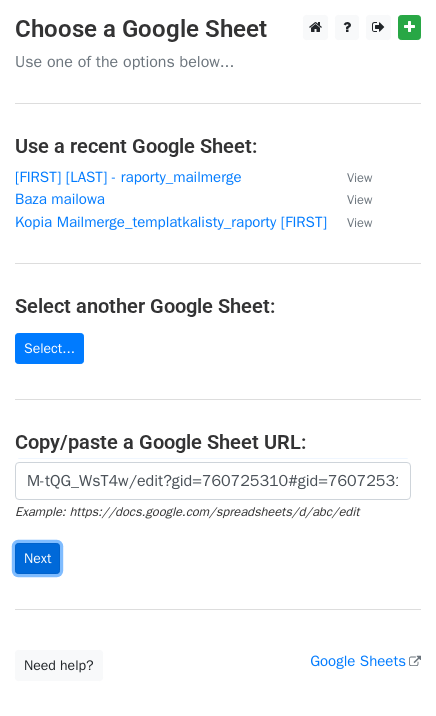 click on "Next" at bounding box center (37, 558) 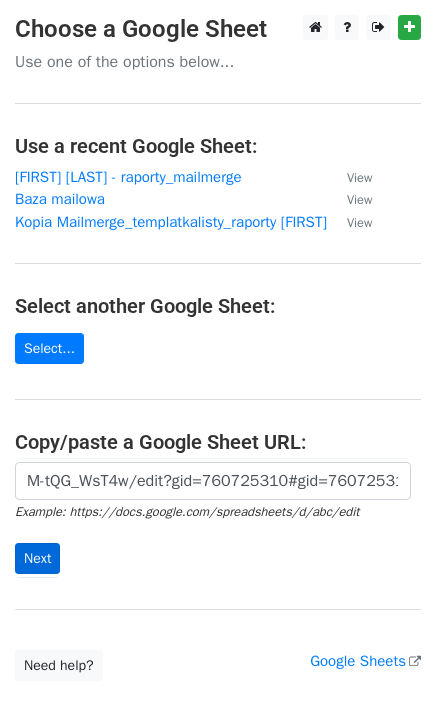 scroll, scrollTop: 0, scrollLeft: 0, axis: both 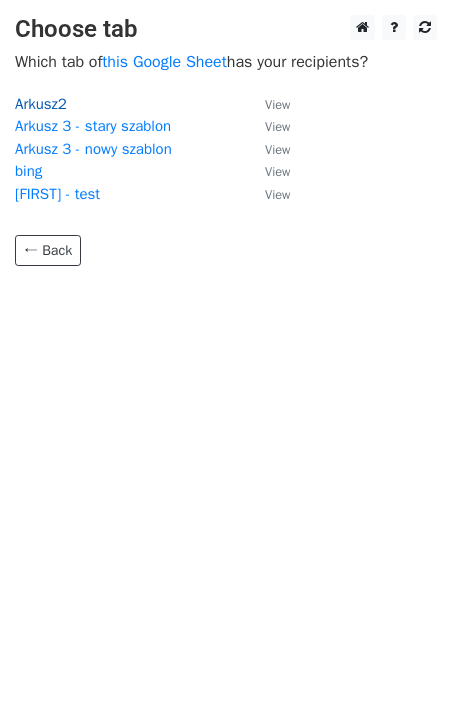 click on "Arkusz2" at bounding box center (41, 104) 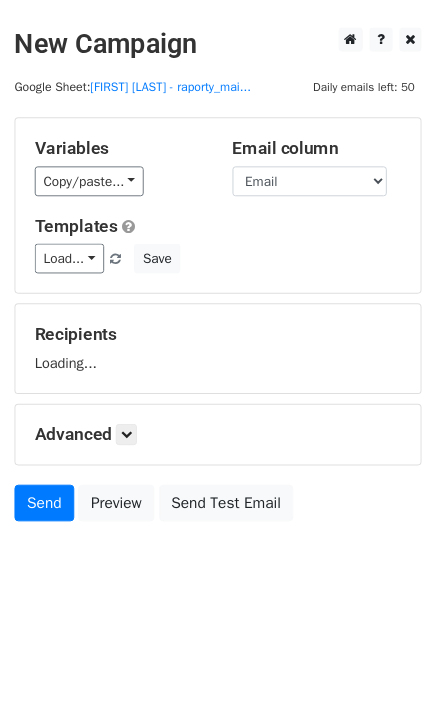 scroll, scrollTop: 0, scrollLeft: 0, axis: both 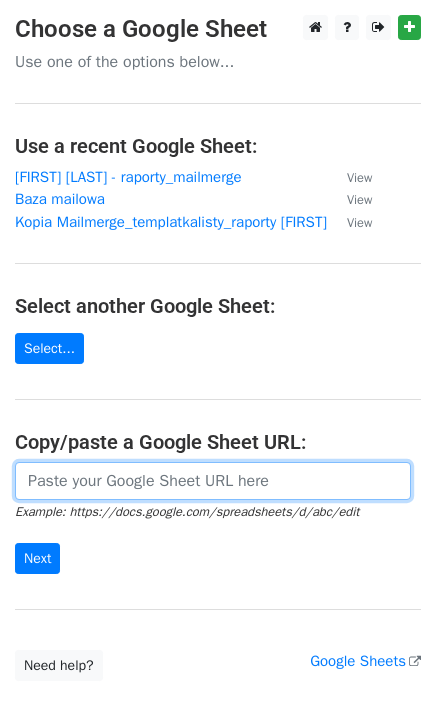paste on "https://docs.google.com/spreadsheets/d/1B7HAwyaAPa4TX2BFkmMVB7ho_Jb_WQyvM-tQG_WsT4w/edit?gid=760725310#gid=760725310" 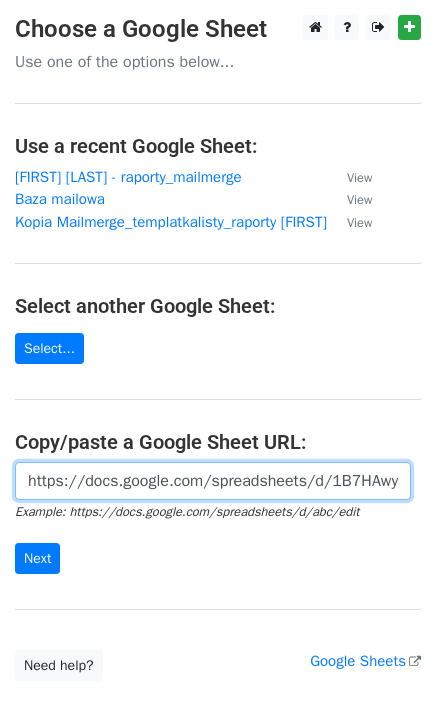 scroll, scrollTop: 0, scrollLeft: 608, axis: horizontal 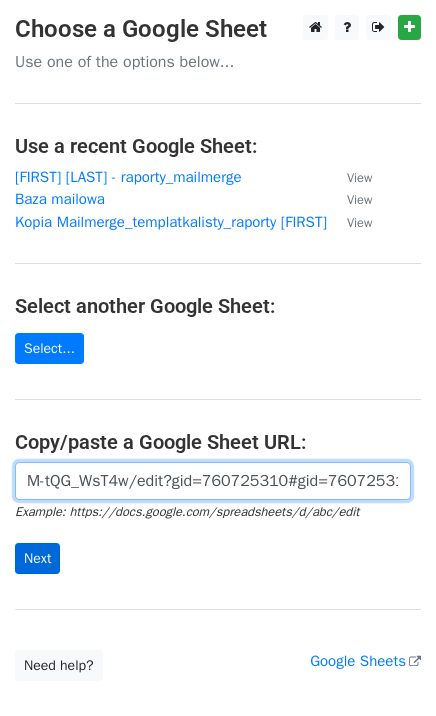 type on "https://docs.google.com/spreadsheets/d/1B7HAwyaAPa4TX2BFkmMVB7ho_Jb_WQyvM-tQG_WsT4w/edit?gid=760725310#gid=760725310" 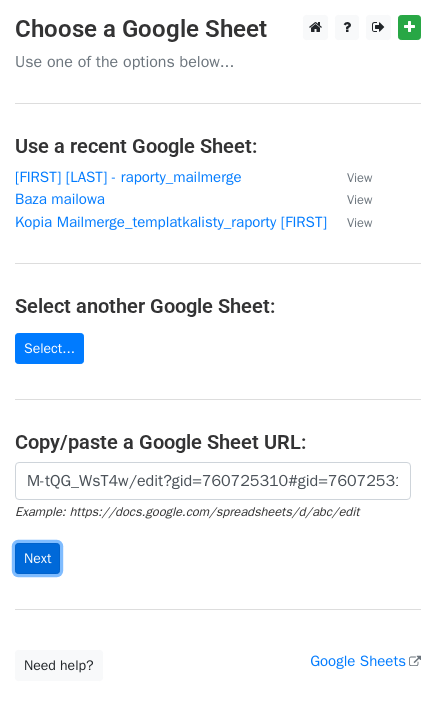 click on "Next" at bounding box center (37, 558) 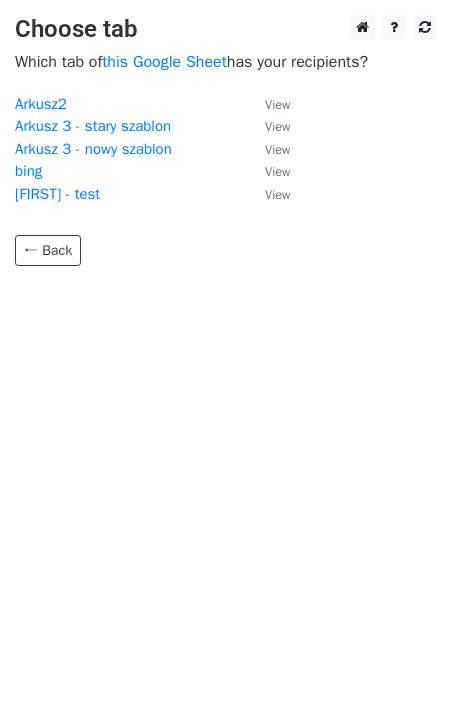 scroll, scrollTop: 0, scrollLeft: 0, axis: both 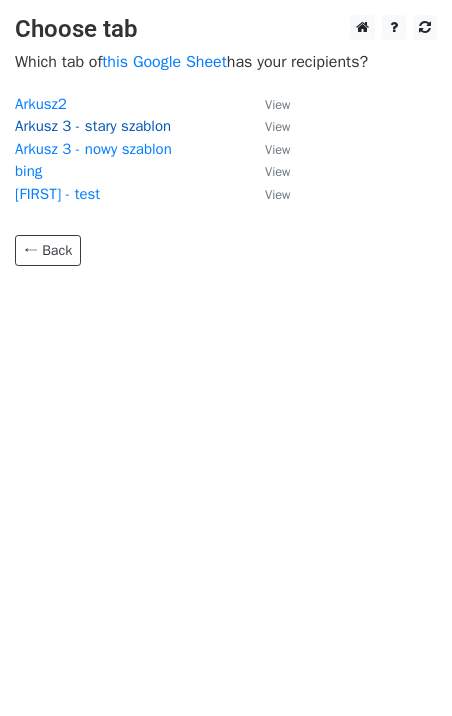 click on "Arkusz 3 - stary szablon" at bounding box center [93, 126] 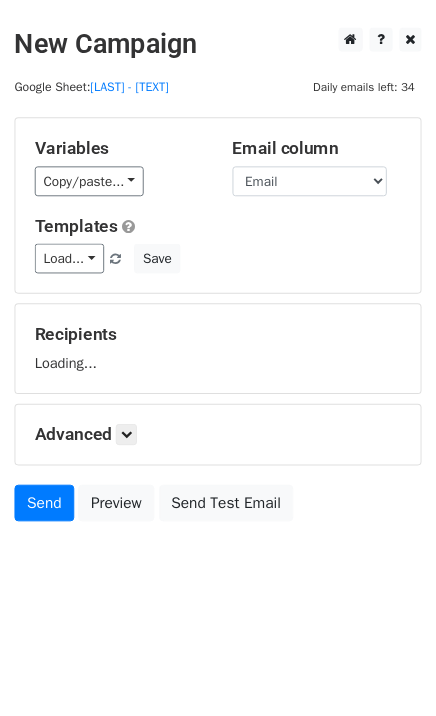 scroll, scrollTop: 0, scrollLeft: 0, axis: both 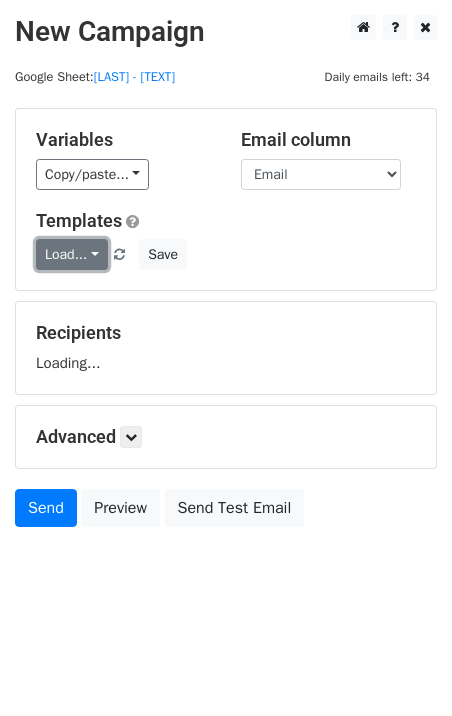 click on "Load..." at bounding box center (72, 254) 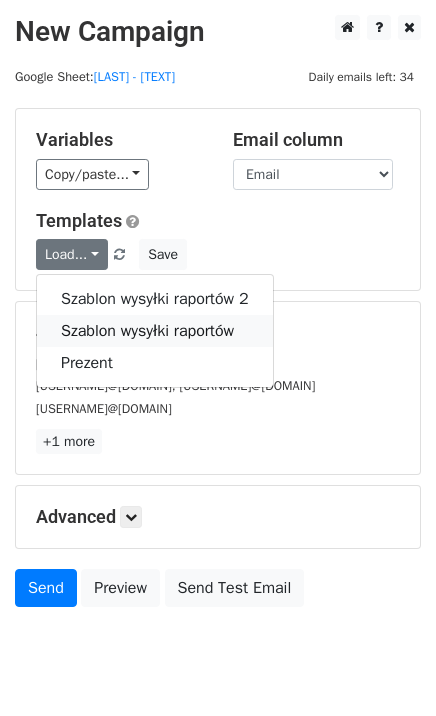 click on "Szablon wysyłki raportów" at bounding box center [155, 331] 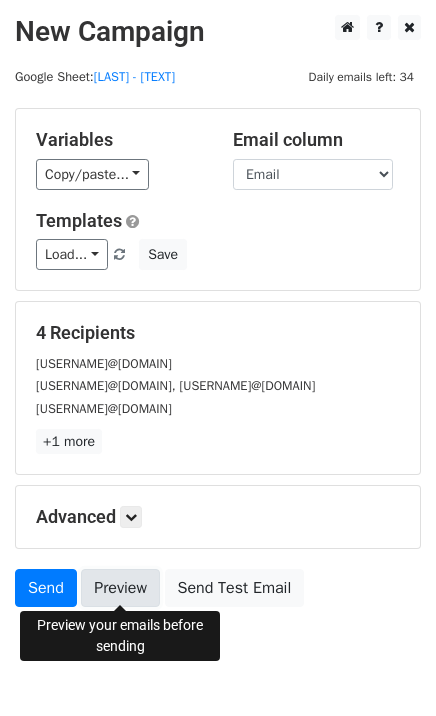click on "Preview" at bounding box center (120, 588) 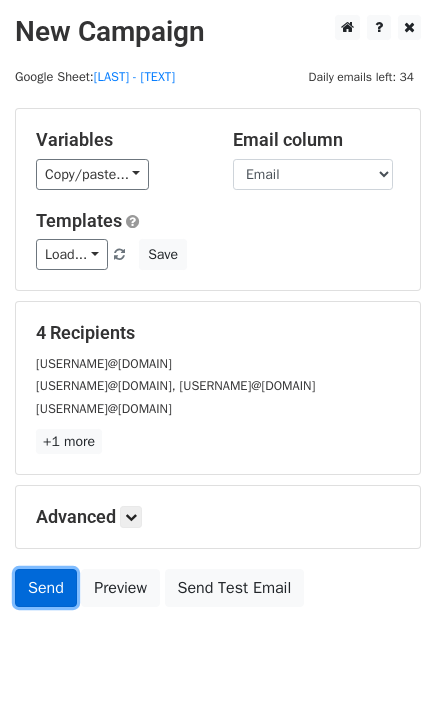 click on "Send" at bounding box center [46, 588] 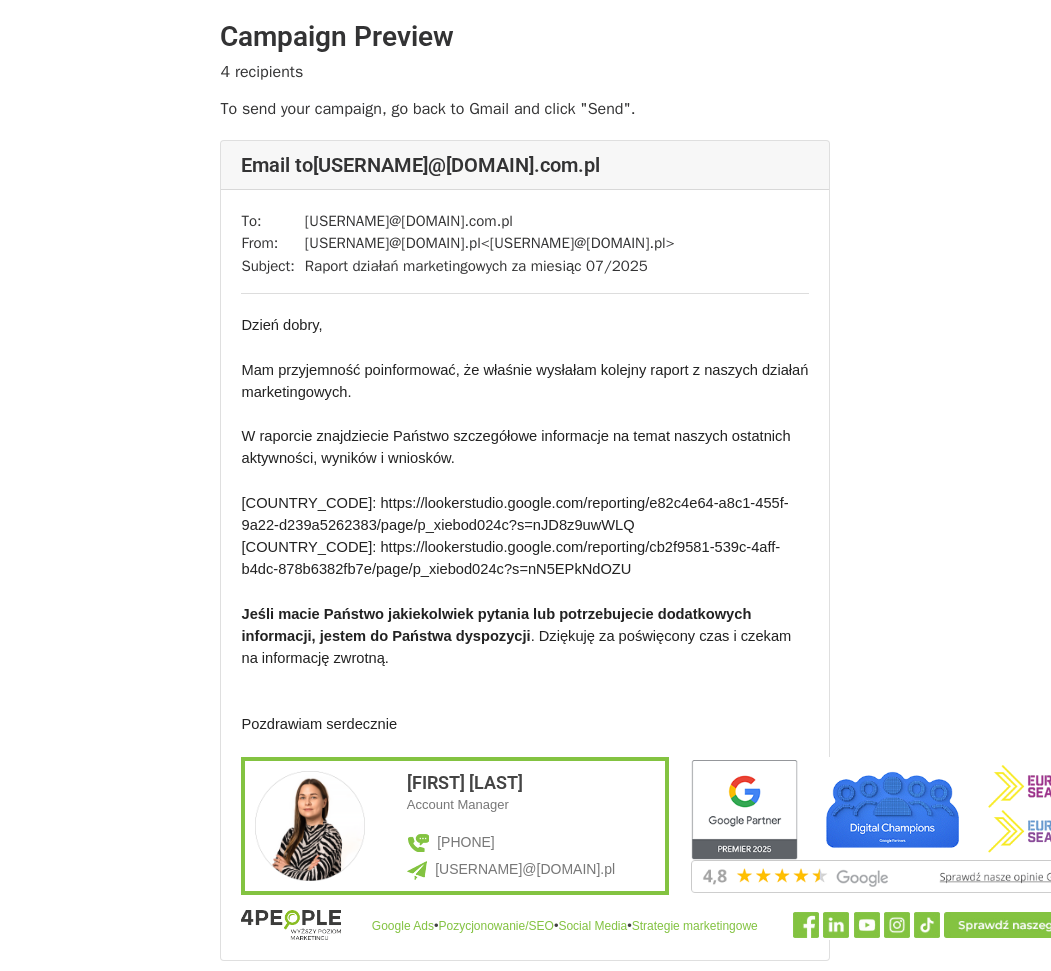 scroll, scrollTop: 0, scrollLeft: 0, axis: both 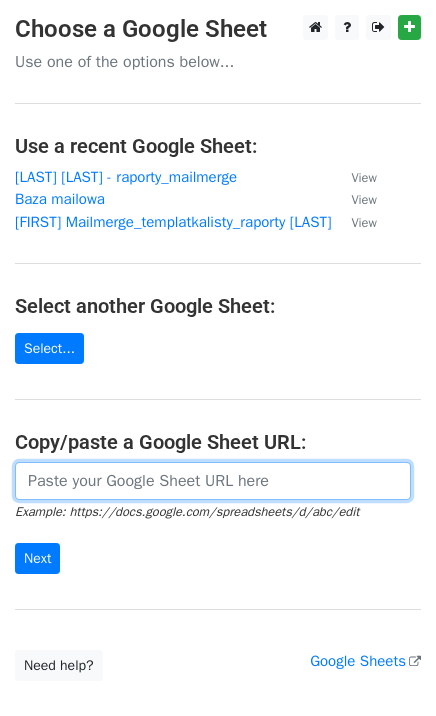 click at bounding box center [213, 481] 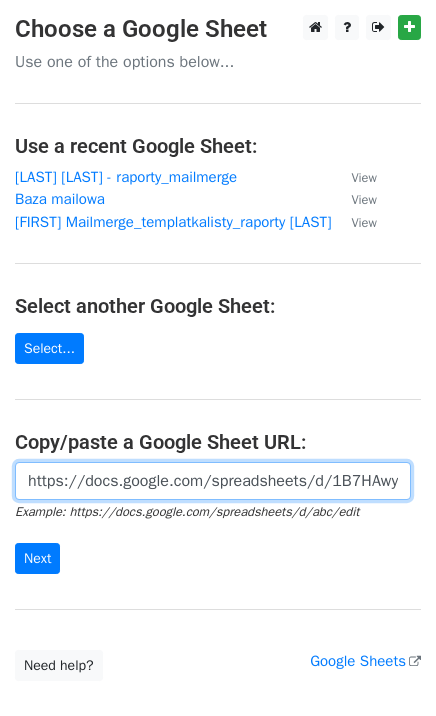 scroll, scrollTop: 0, scrollLeft: 608, axis: horizontal 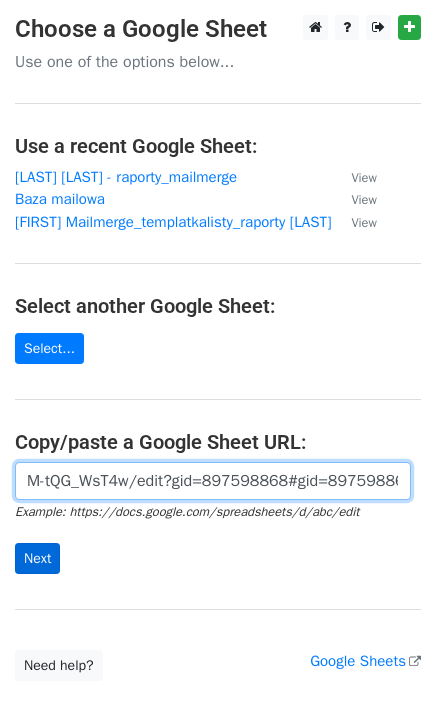 type on "https://docs.google.com/spreadsheets/d/1B7HAwyaAPa4TX2BFkmMVB7ho_Jb_WQyvM-tQG_WsT4w/edit?gid=897598868#gid=897598868" 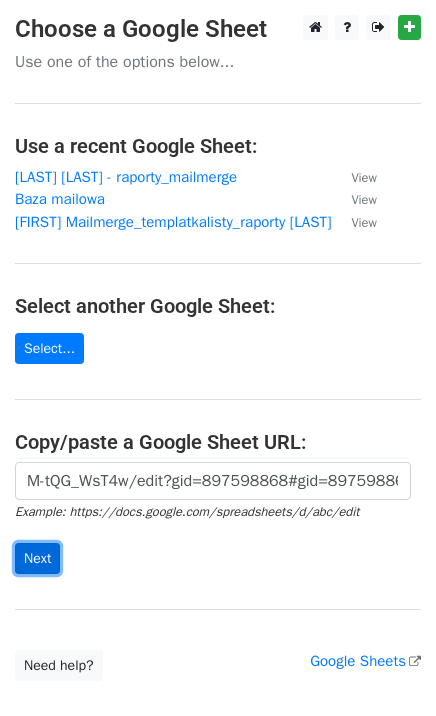 click on "Next" at bounding box center [37, 558] 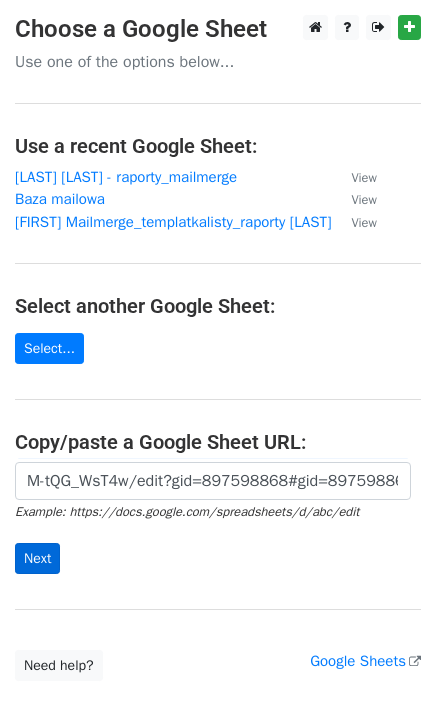 scroll, scrollTop: 0, scrollLeft: 0, axis: both 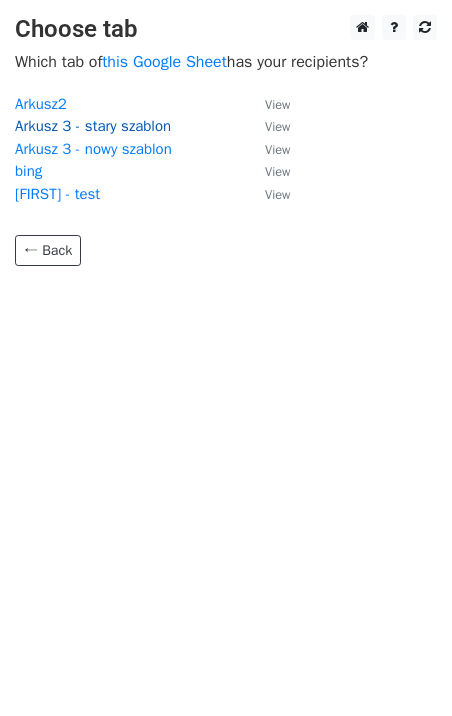 click on "Arkusz 3 - stary szablon" at bounding box center (93, 126) 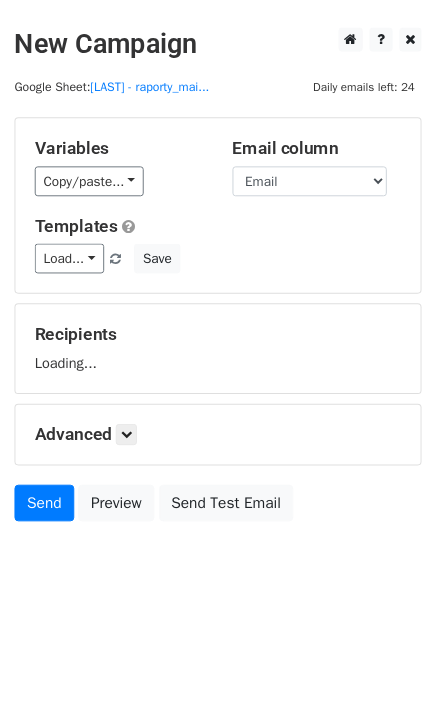 scroll, scrollTop: 0, scrollLeft: 0, axis: both 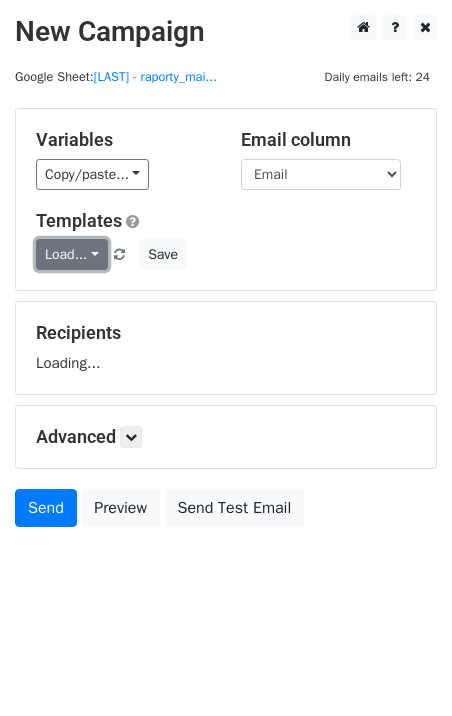 click on "Load..." at bounding box center [72, 254] 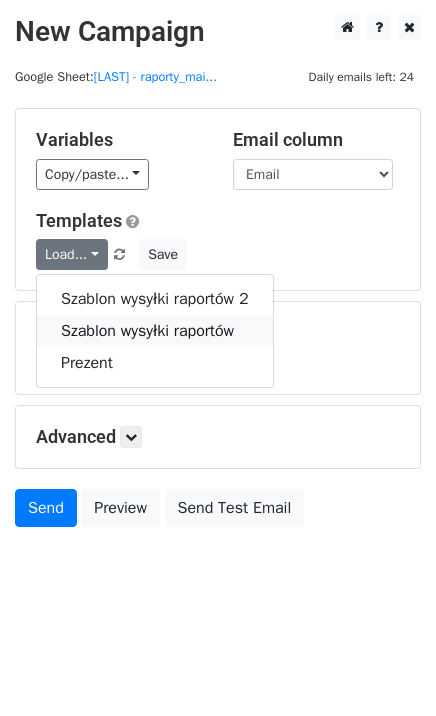 click on "Szablon wysyłki raportów" at bounding box center (155, 331) 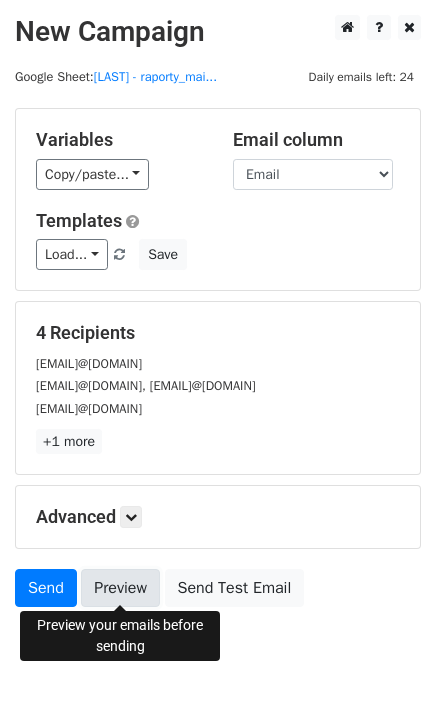 click on "Preview" at bounding box center [120, 588] 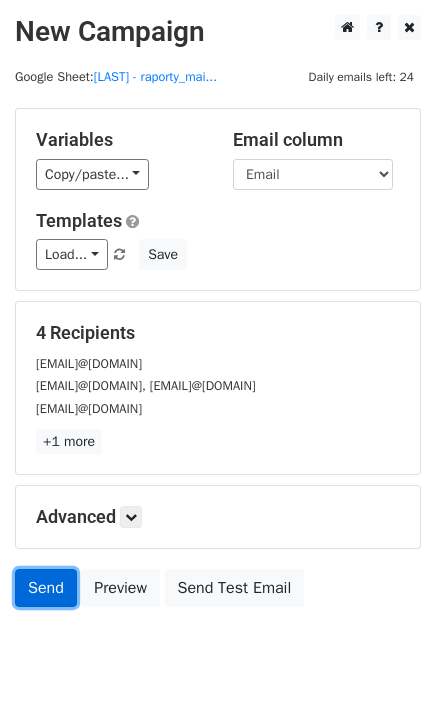 click on "Send" at bounding box center (46, 588) 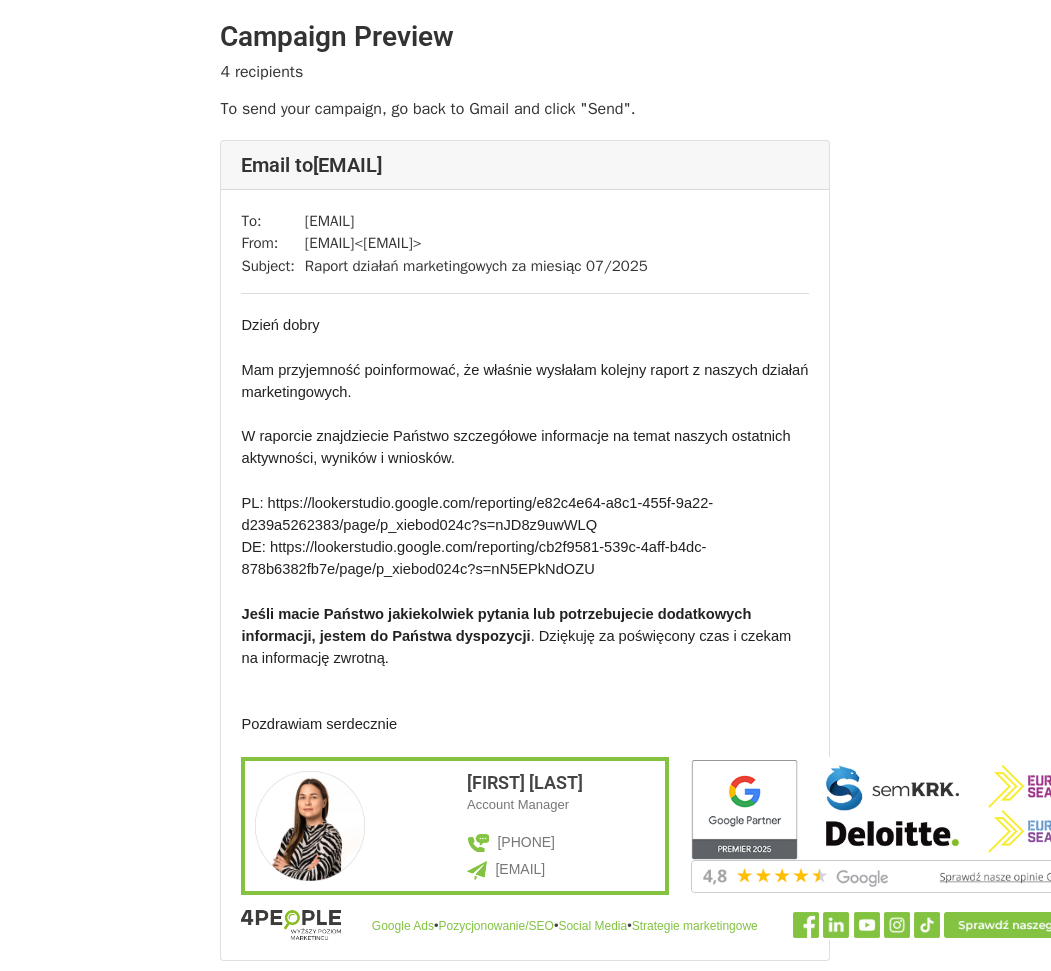 scroll, scrollTop: 0, scrollLeft: 0, axis: both 